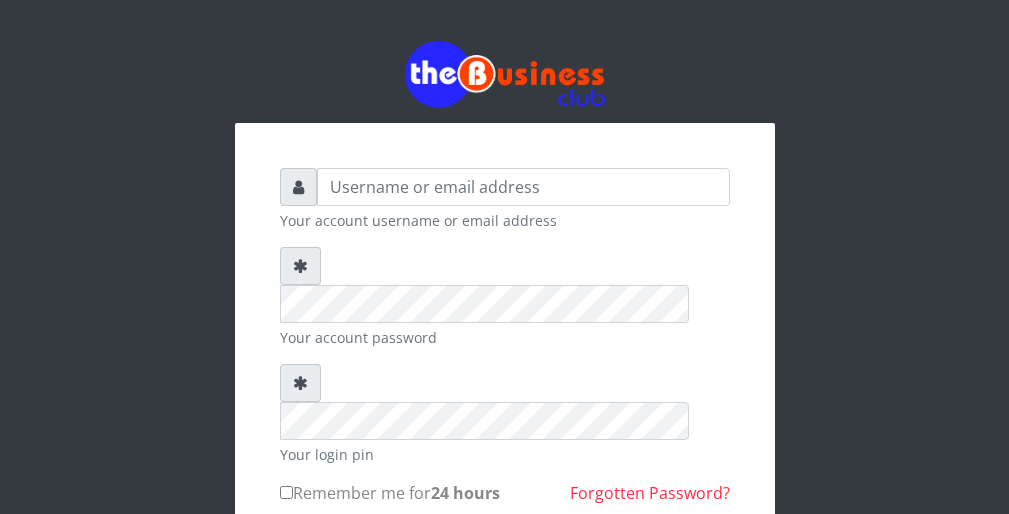 scroll, scrollTop: 0, scrollLeft: 0, axis: both 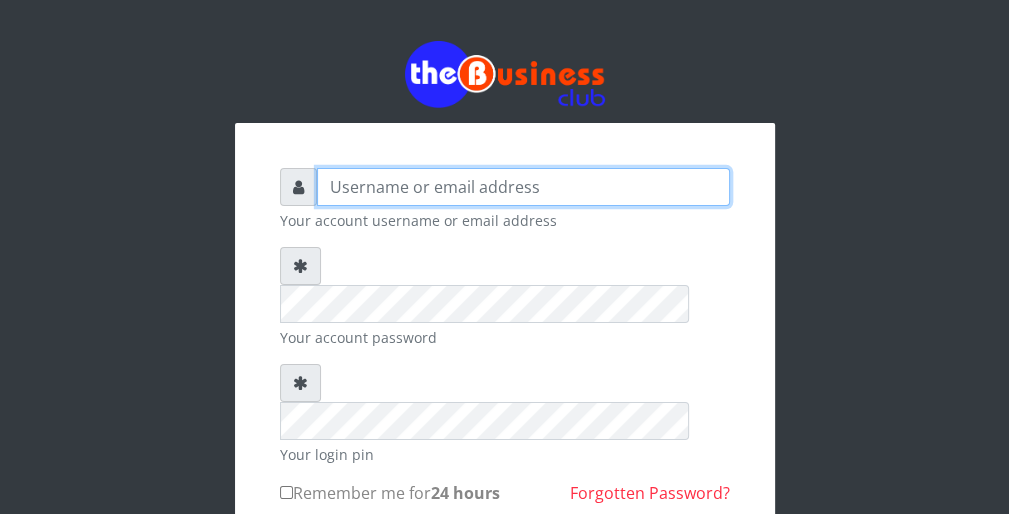 type on "wergbac8" 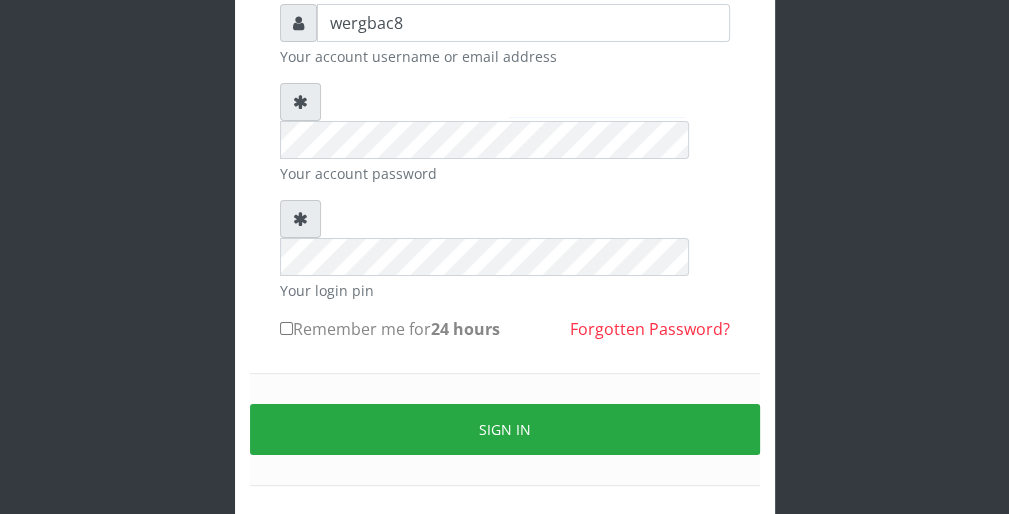 scroll, scrollTop: 184, scrollLeft: 0, axis: vertical 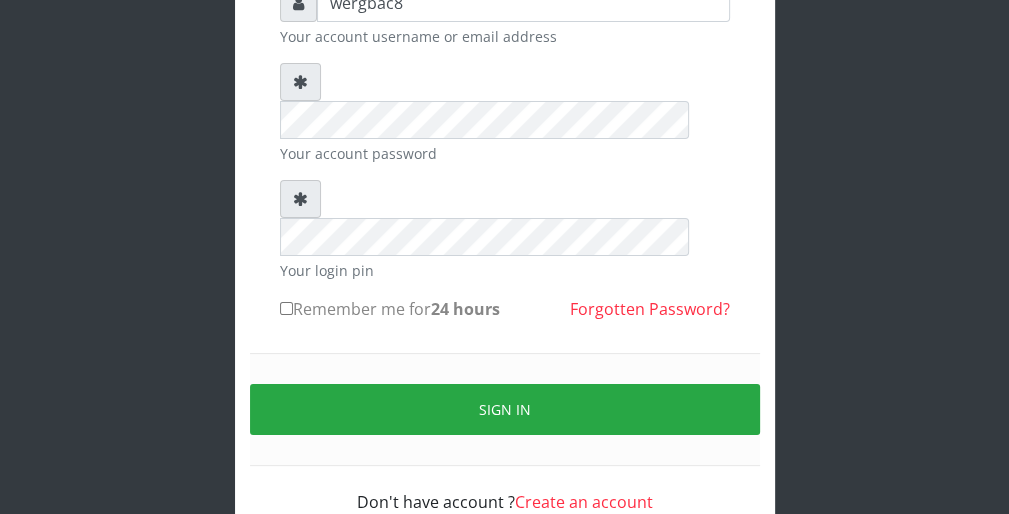click on "wergbac8
Your account username or email address
Your account password
Your login pin
Remember me for  24 hours" at bounding box center [505, 203] 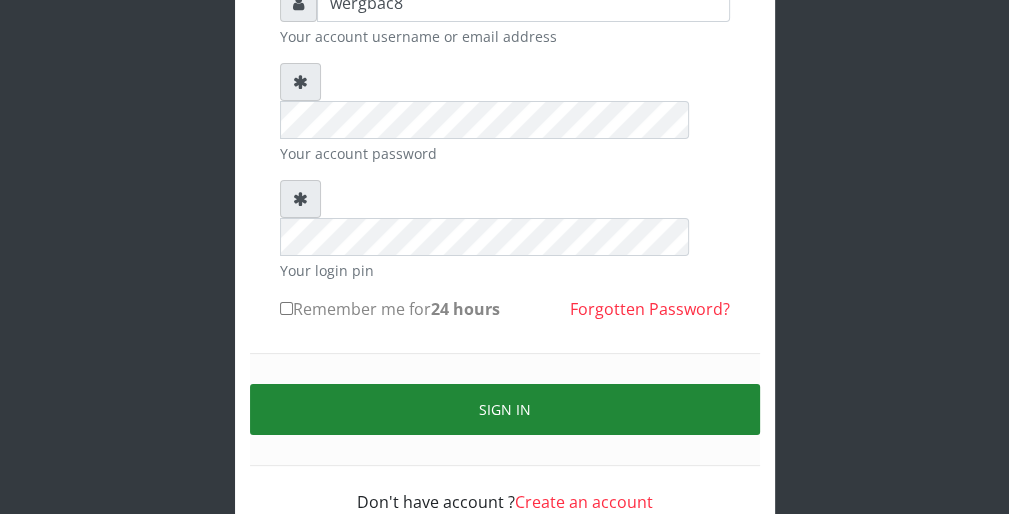 click on "Sign in" at bounding box center [505, 409] 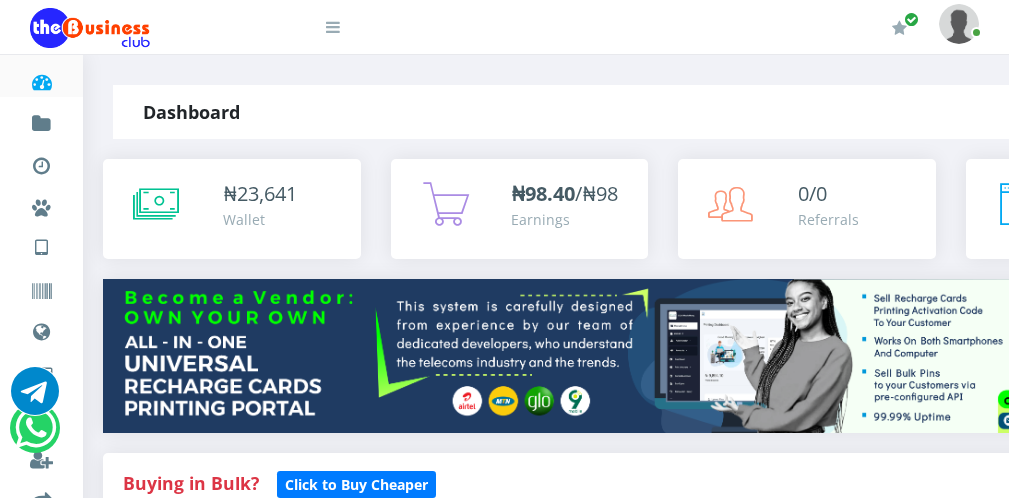click at bounding box center [320, 20] 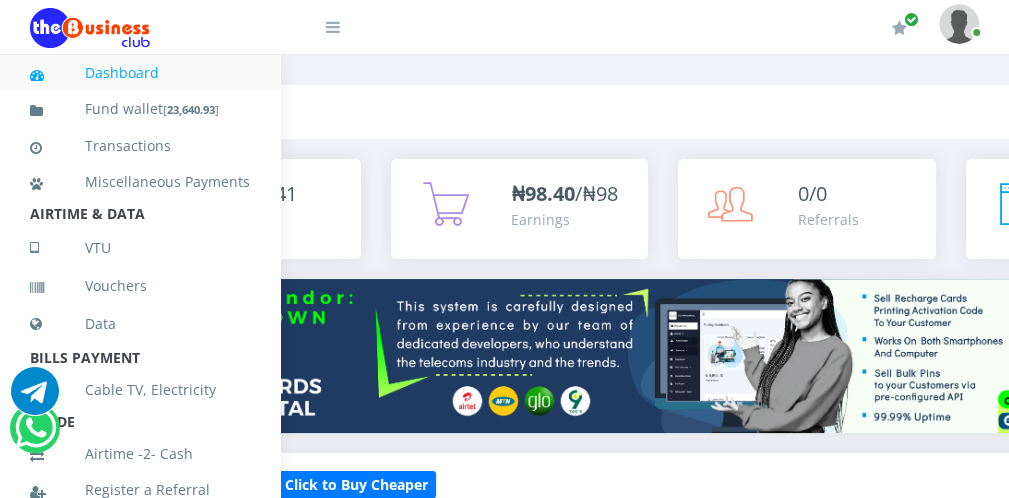 scroll, scrollTop: 0, scrollLeft: 0, axis: both 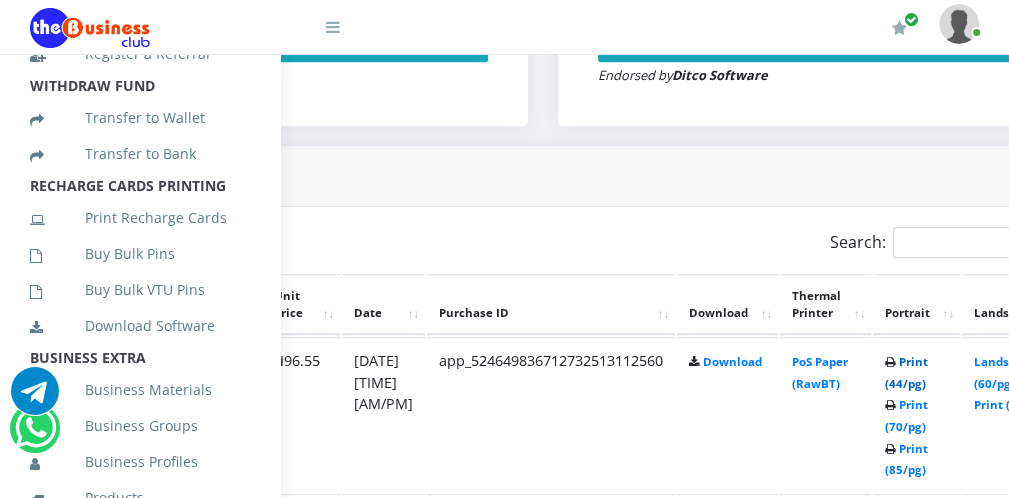 click on "Print (44/pg)" at bounding box center [906, 372] 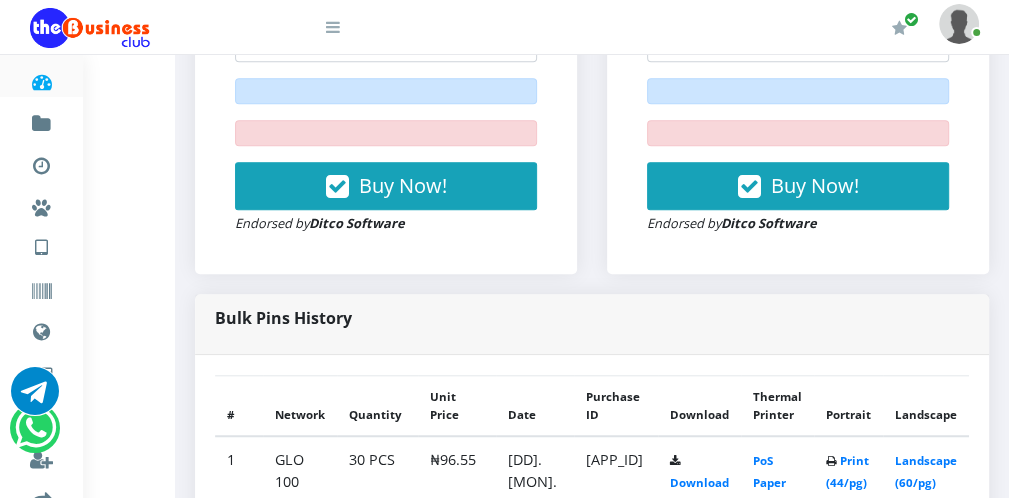 scroll, scrollTop: 880, scrollLeft: 280, axis: both 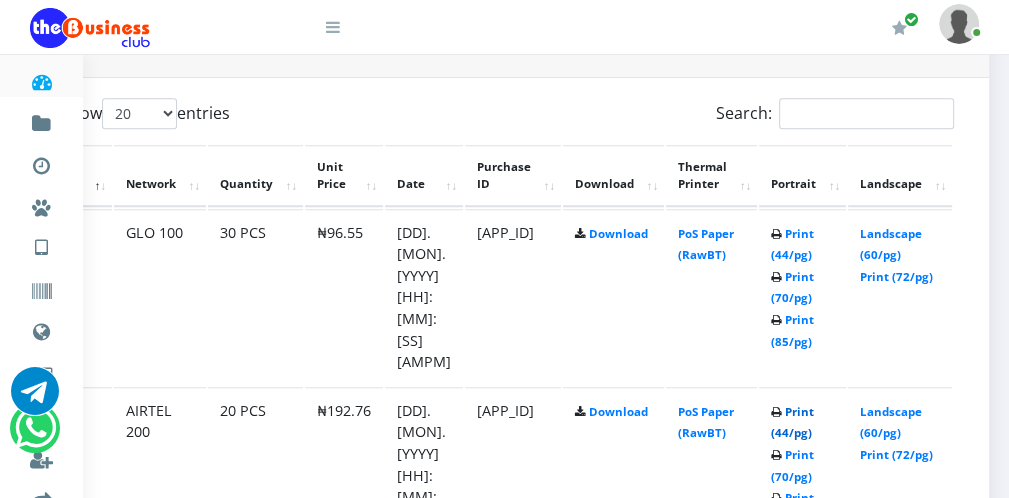 click on "Print (44/pg)" at bounding box center (792, 422) 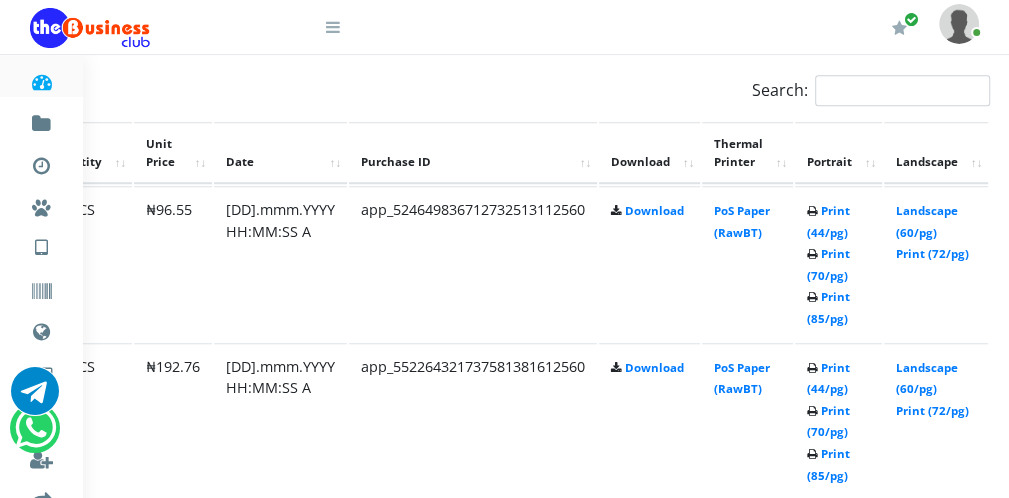 scroll, scrollTop: 0, scrollLeft: 0, axis: both 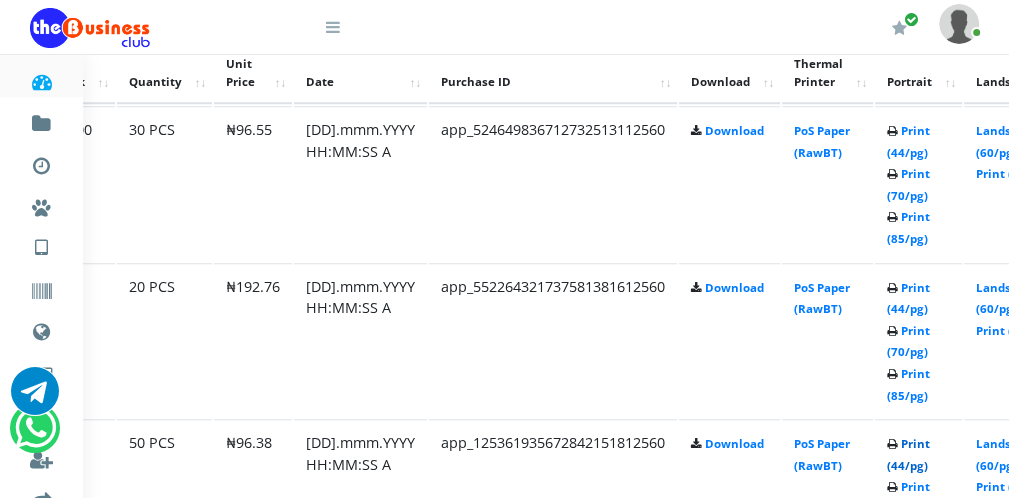 click on "Print (44/pg)" at bounding box center [908, 454] 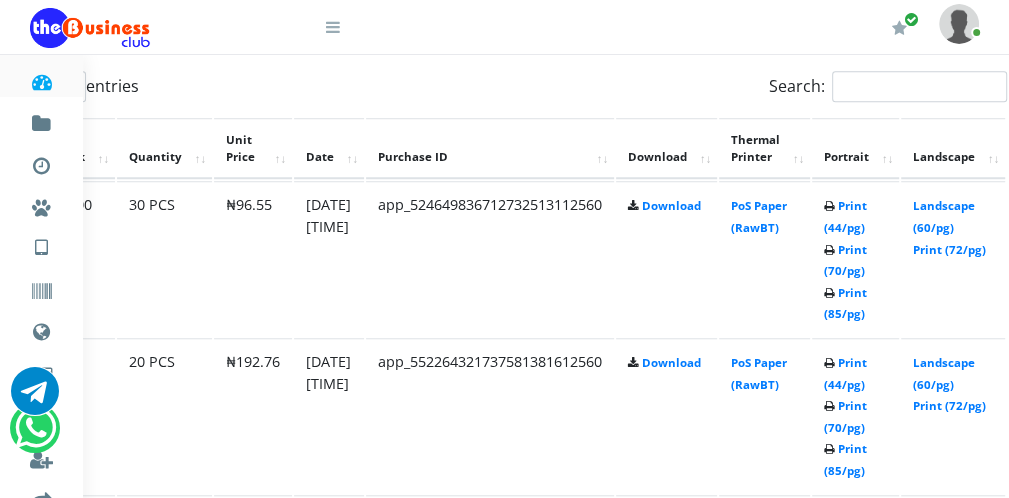 scroll, scrollTop: 1118, scrollLeft: 168, axis: both 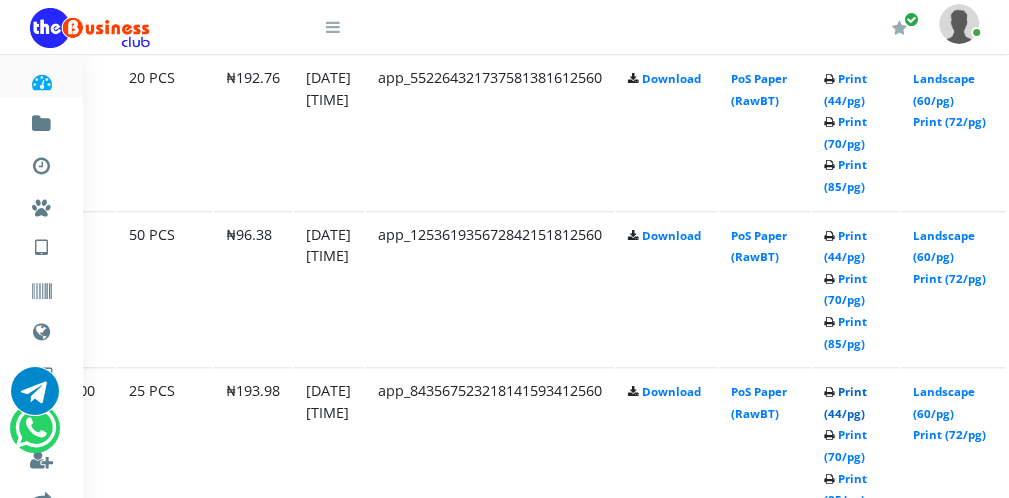 click on "Print (44/pg)" at bounding box center [845, 402] 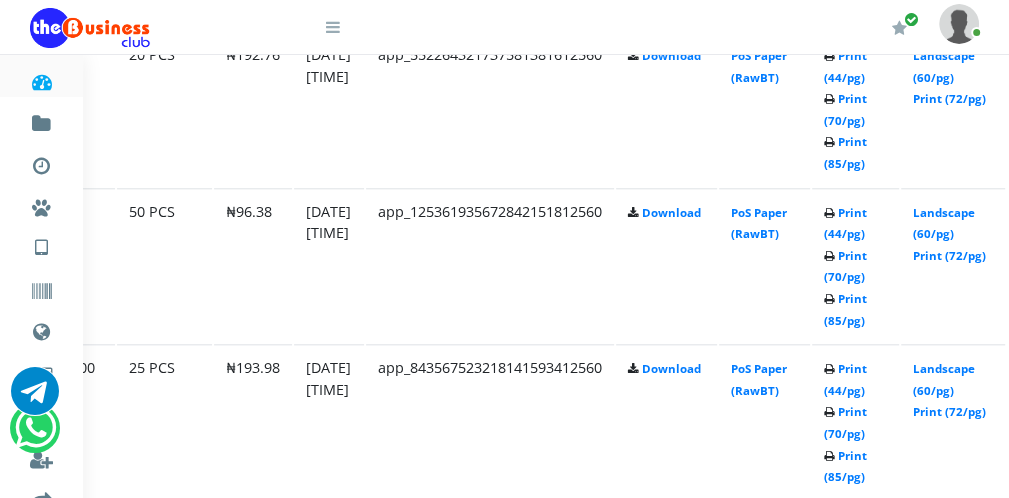 scroll, scrollTop: 1318, scrollLeft: 168, axis: both 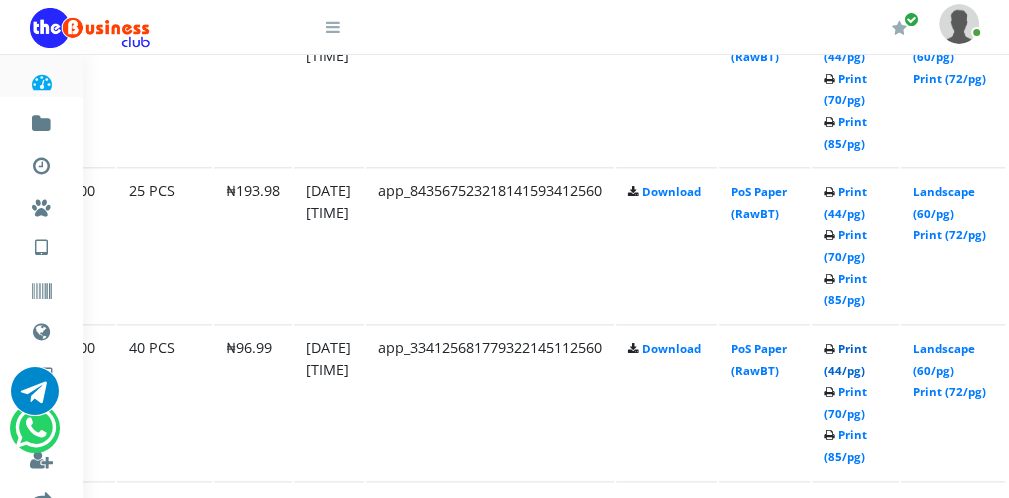 click on "Print (44/pg)" at bounding box center [845, 359] 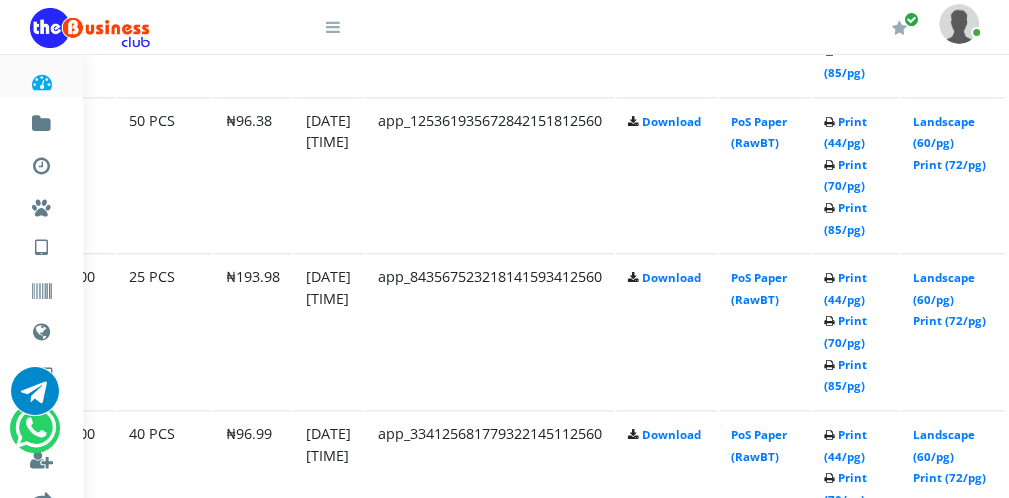 scroll, scrollTop: 1518, scrollLeft: 168, axis: both 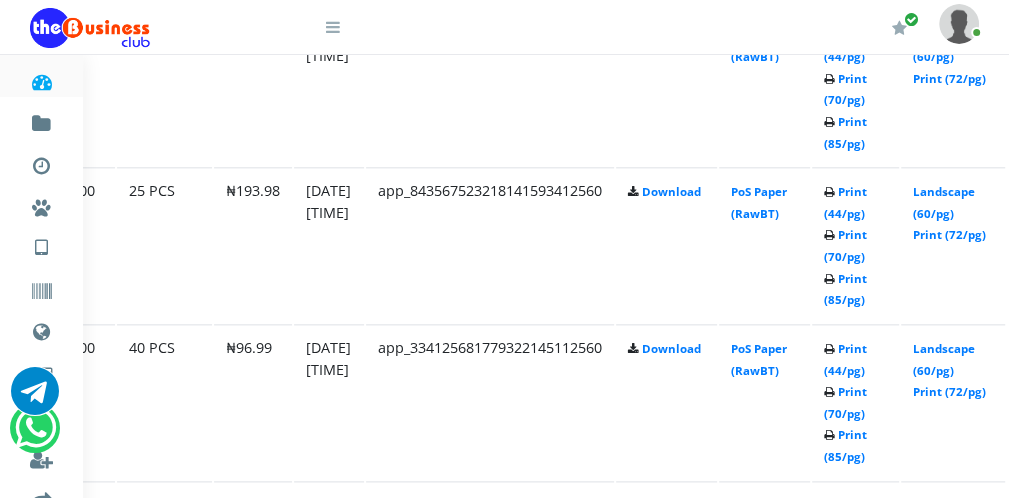 click at bounding box center [333, 27] 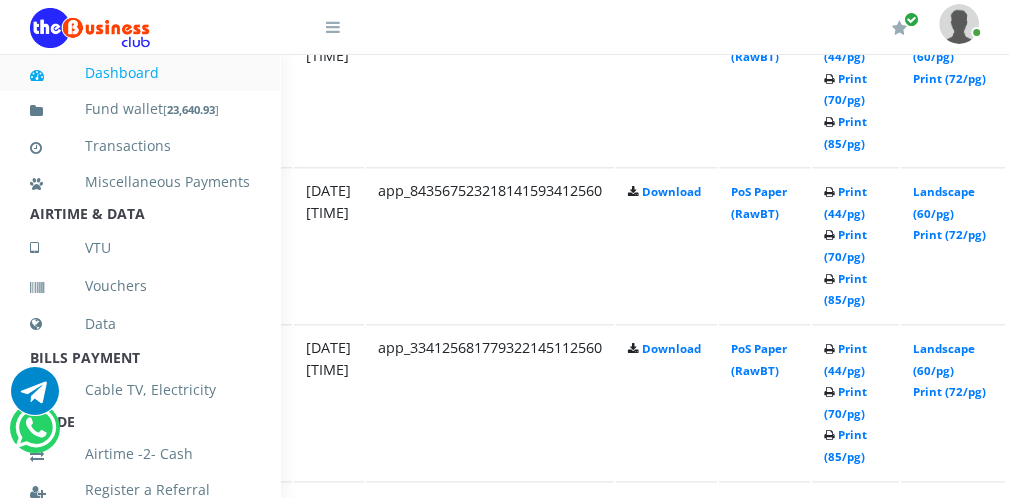 scroll, scrollTop: 436, scrollLeft: 0, axis: vertical 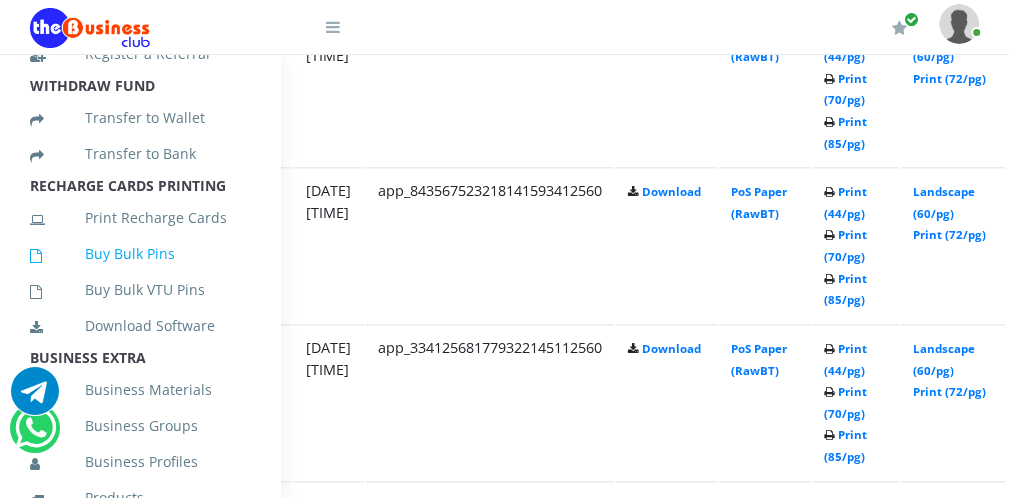 click on "Buy Bulk Pins" at bounding box center [140, 254] 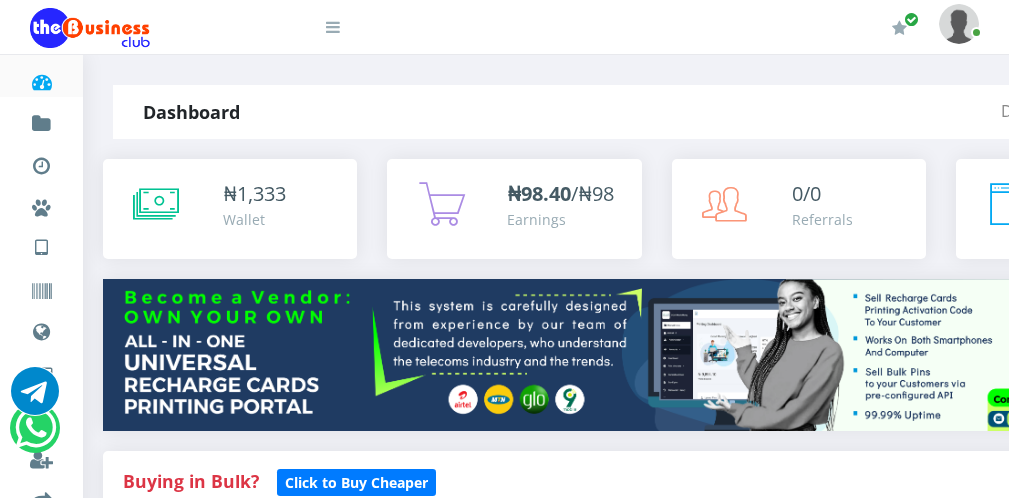 scroll, scrollTop: 0, scrollLeft: 0, axis: both 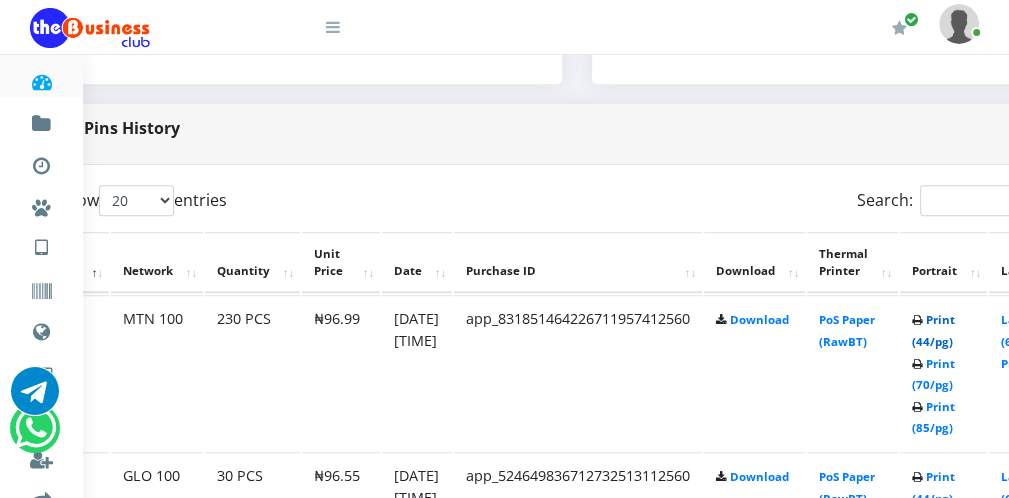 click on "Print (44/pg)" at bounding box center (933, 330) 